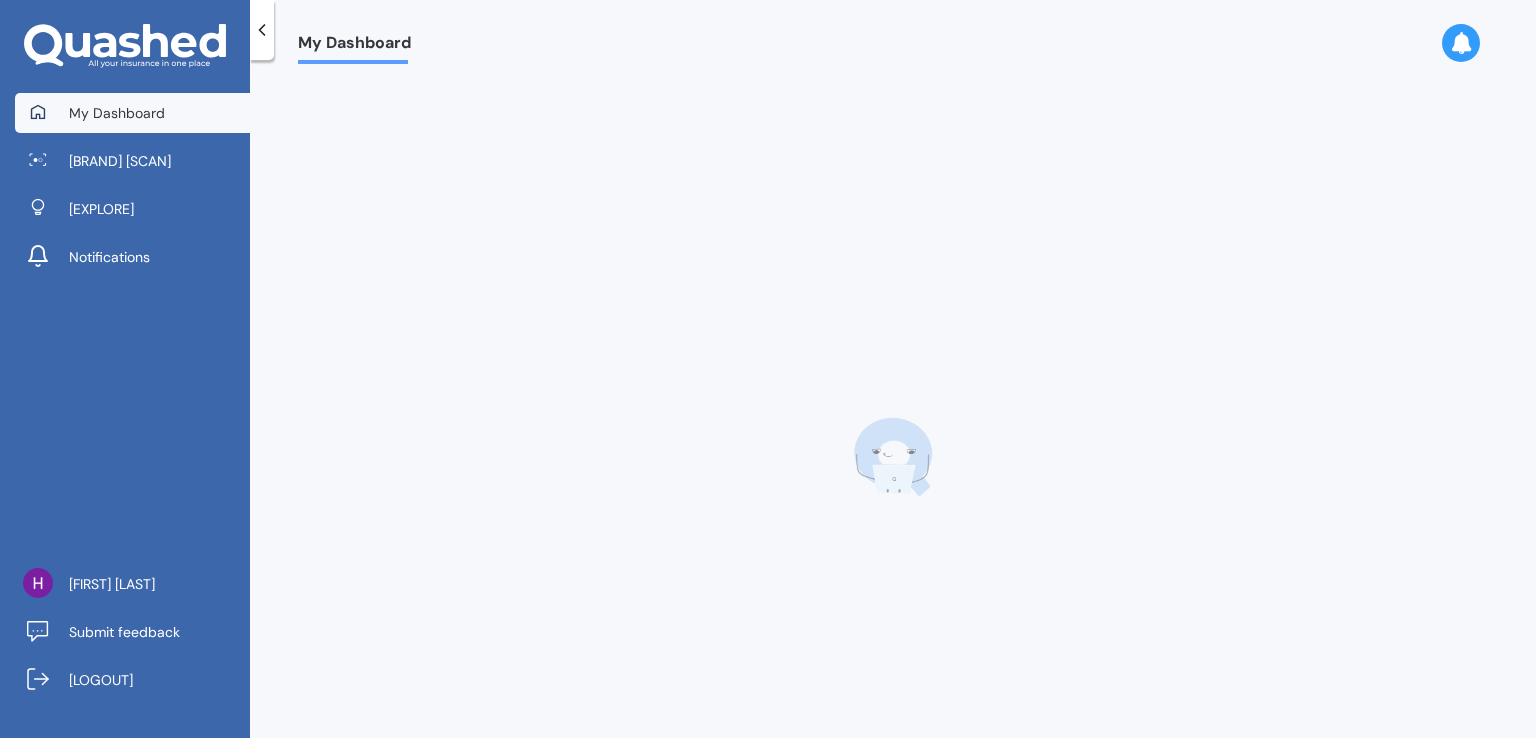 scroll, scrollTop: 0, scrollLeft: 0, axis: both 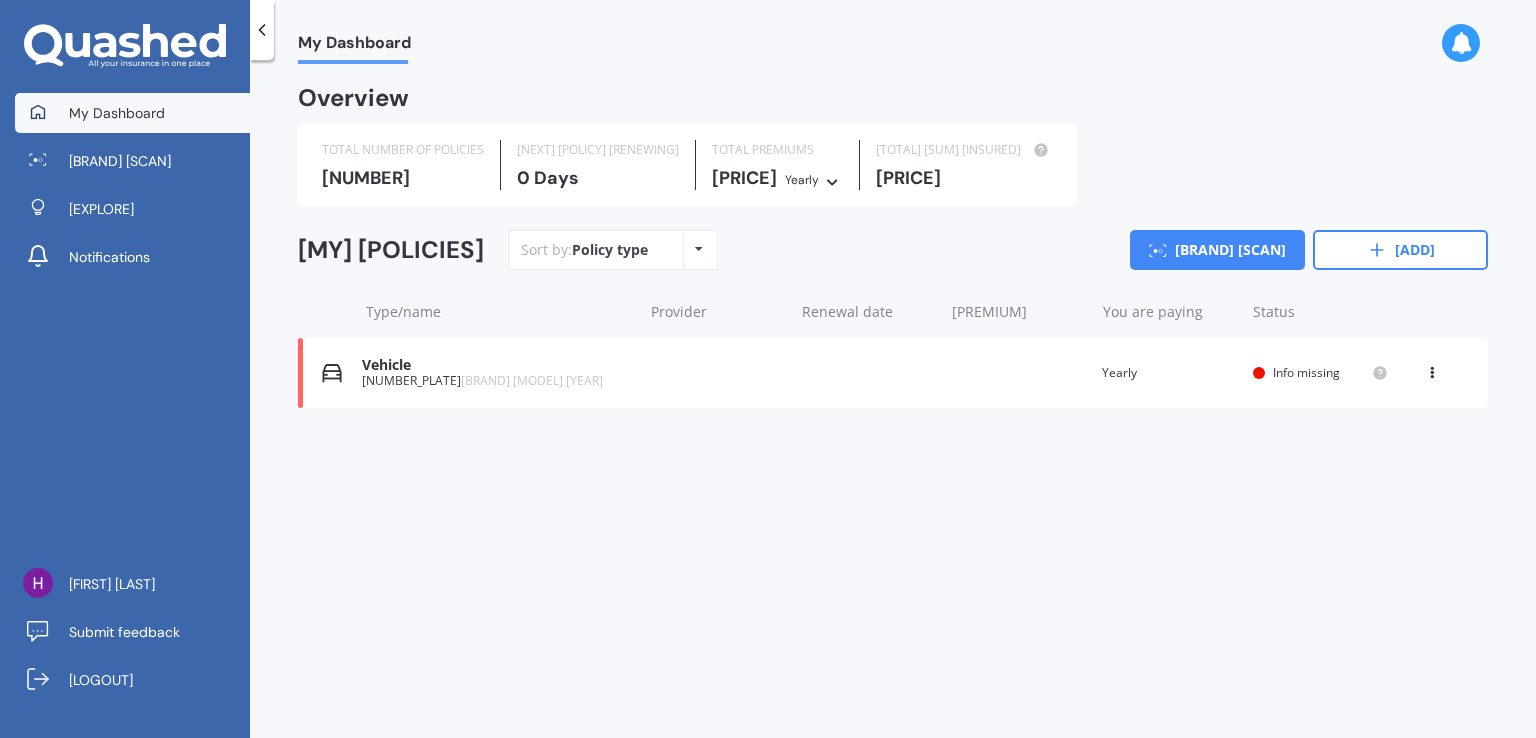 click on "[PLATE] [BRAND] [MODEL] [YEAR]" at bounding box center (497, 381) 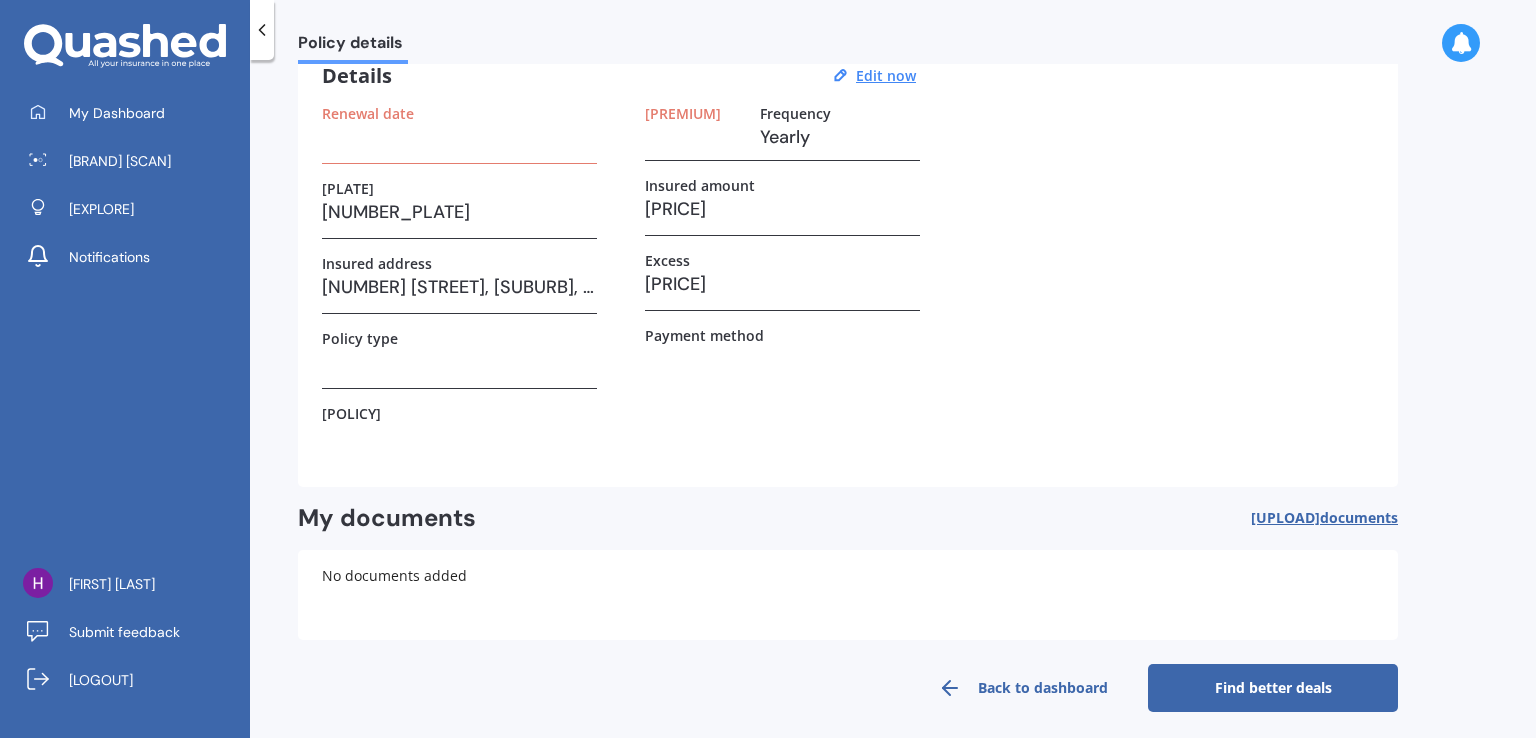 scroll, scrollTop: 104, scrollLeft: 0, axis: vertical 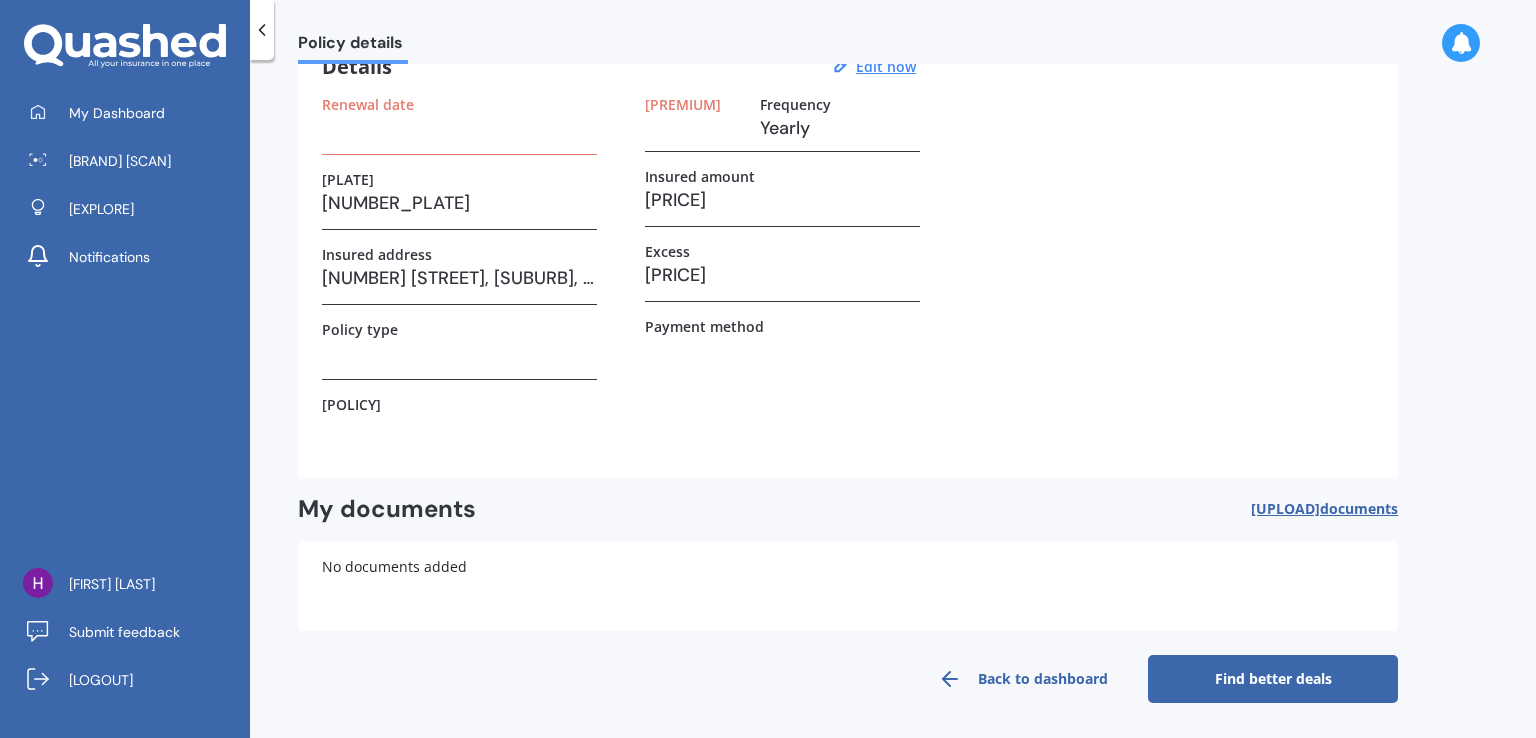 click on "Find better deals" at bounding box center (1273, 679) 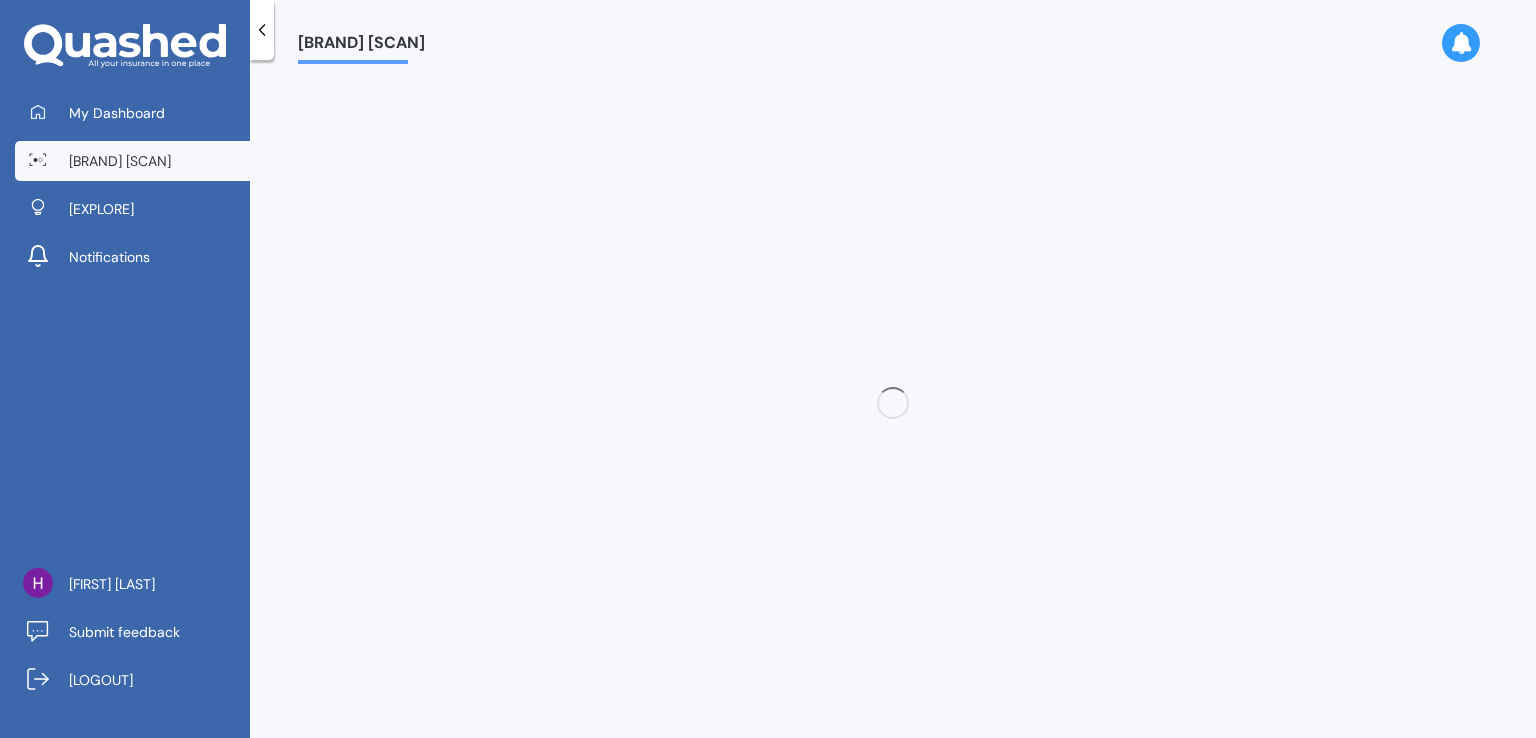 scroll, scrollTop: 0, scrollLeft: 0, axis: both 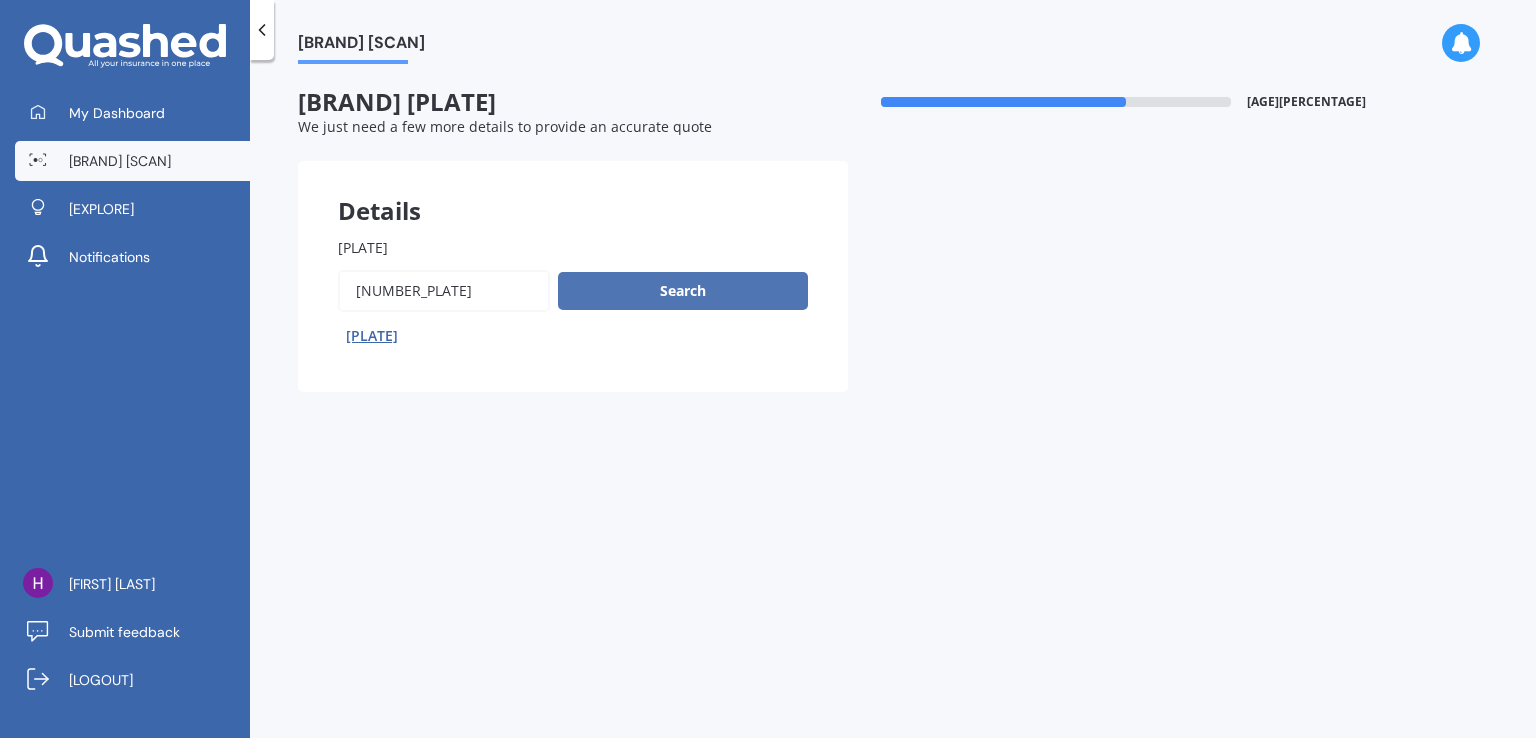 click on "Search" at bounding box center [683, 291] 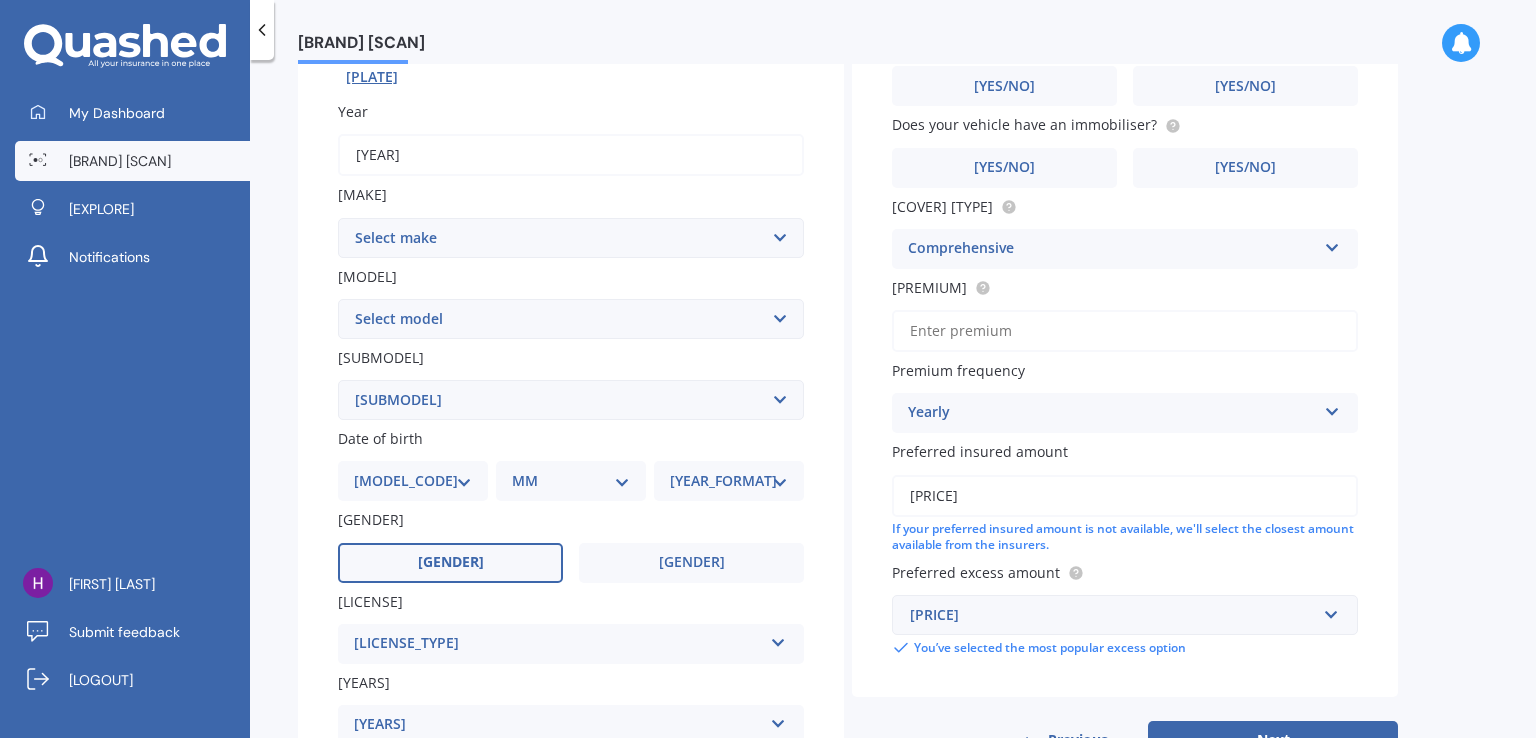 scroll, scrollTop: 440, scrollLeft: 0, axis: vertical 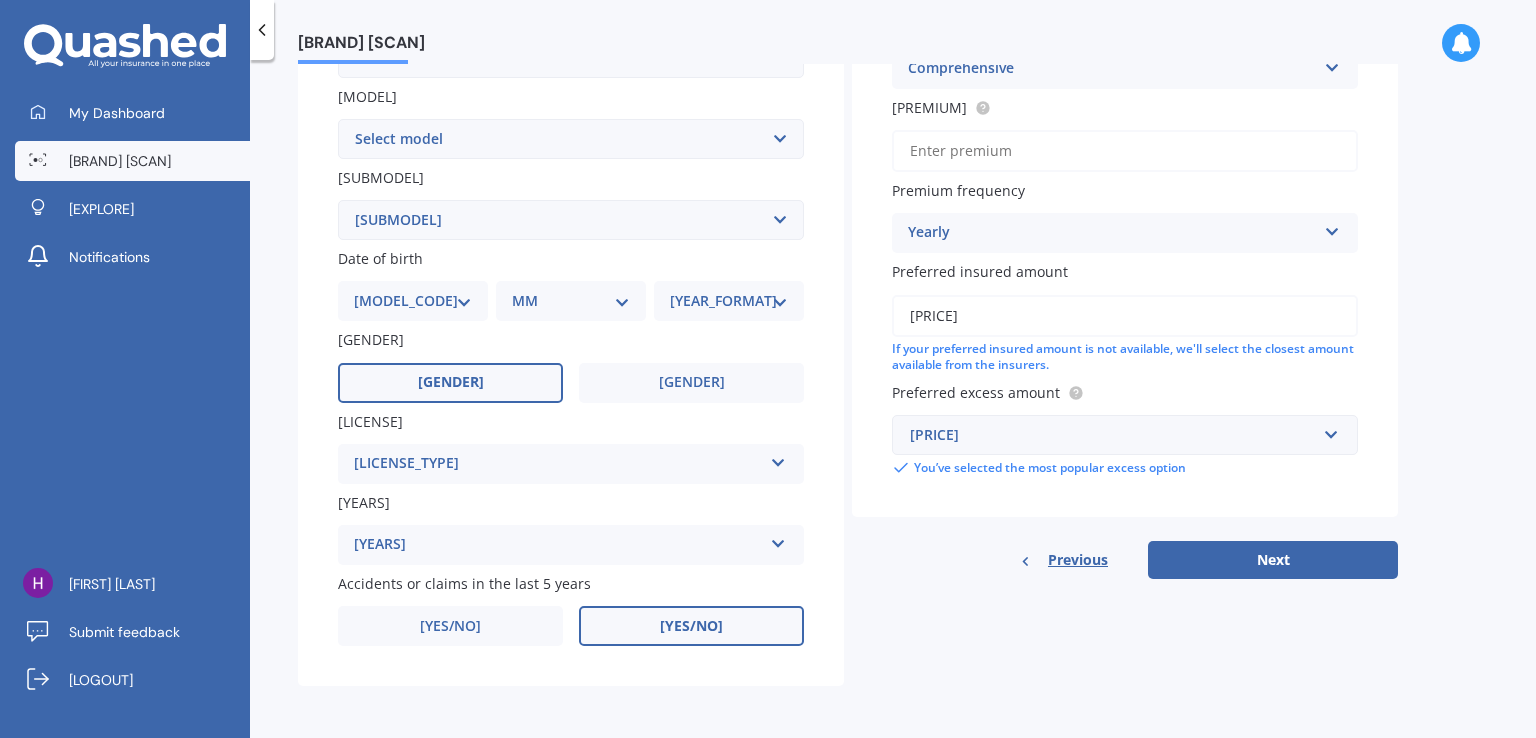 click on "[YES/NO]" at bounding box center [691, 383] 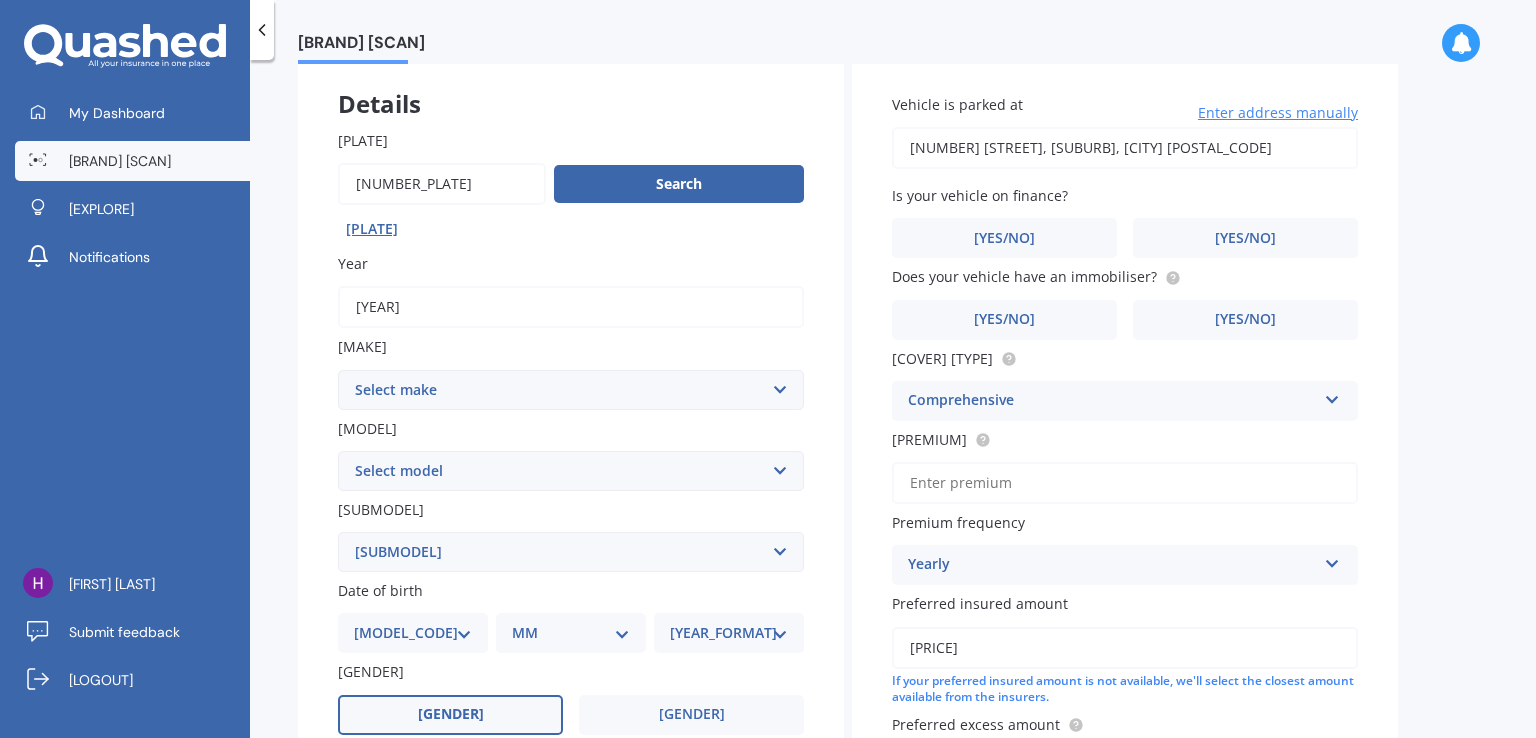 scroll, scrollTop: 0, scrollLeft: 0, axis: both 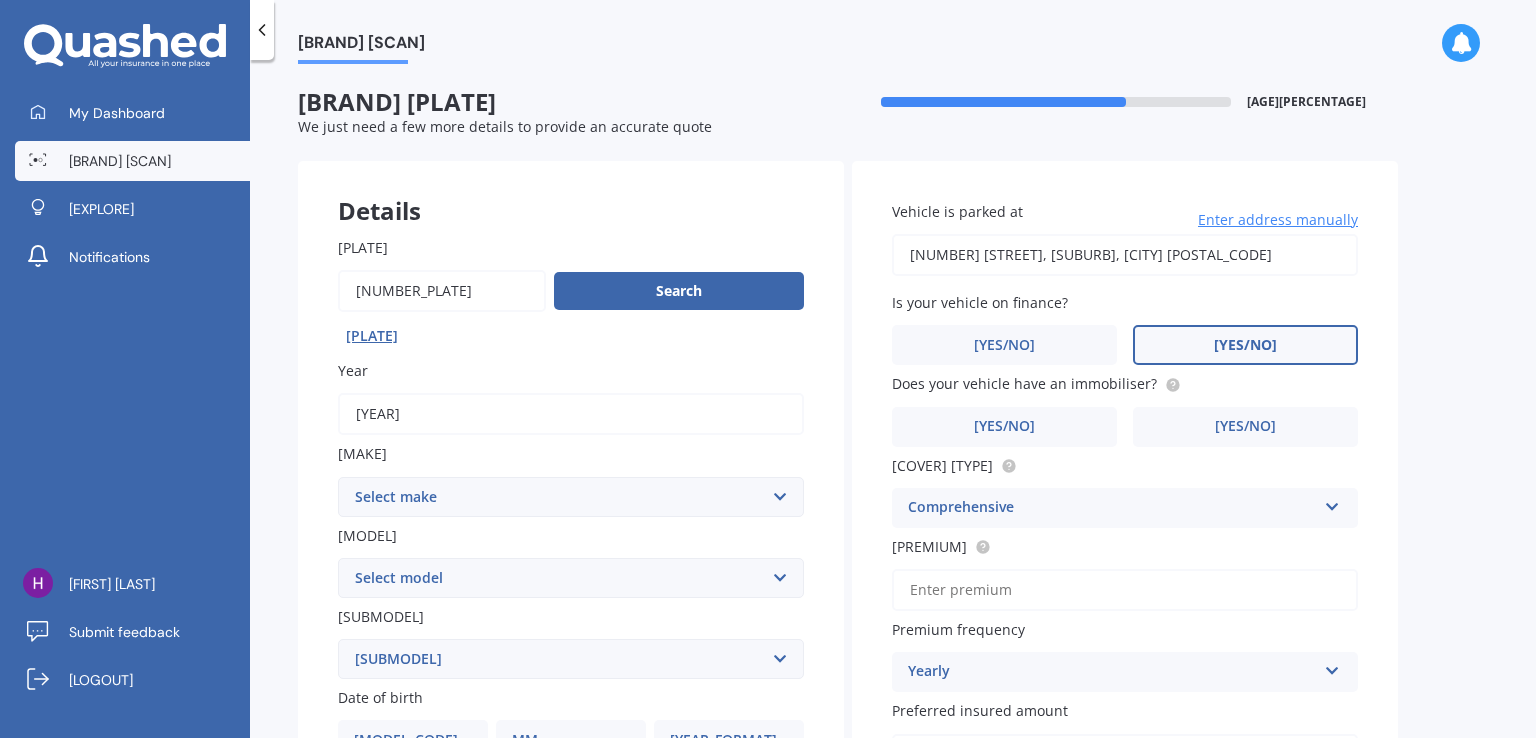 click on "[YES/NO]" at bounding box center [691, 822] 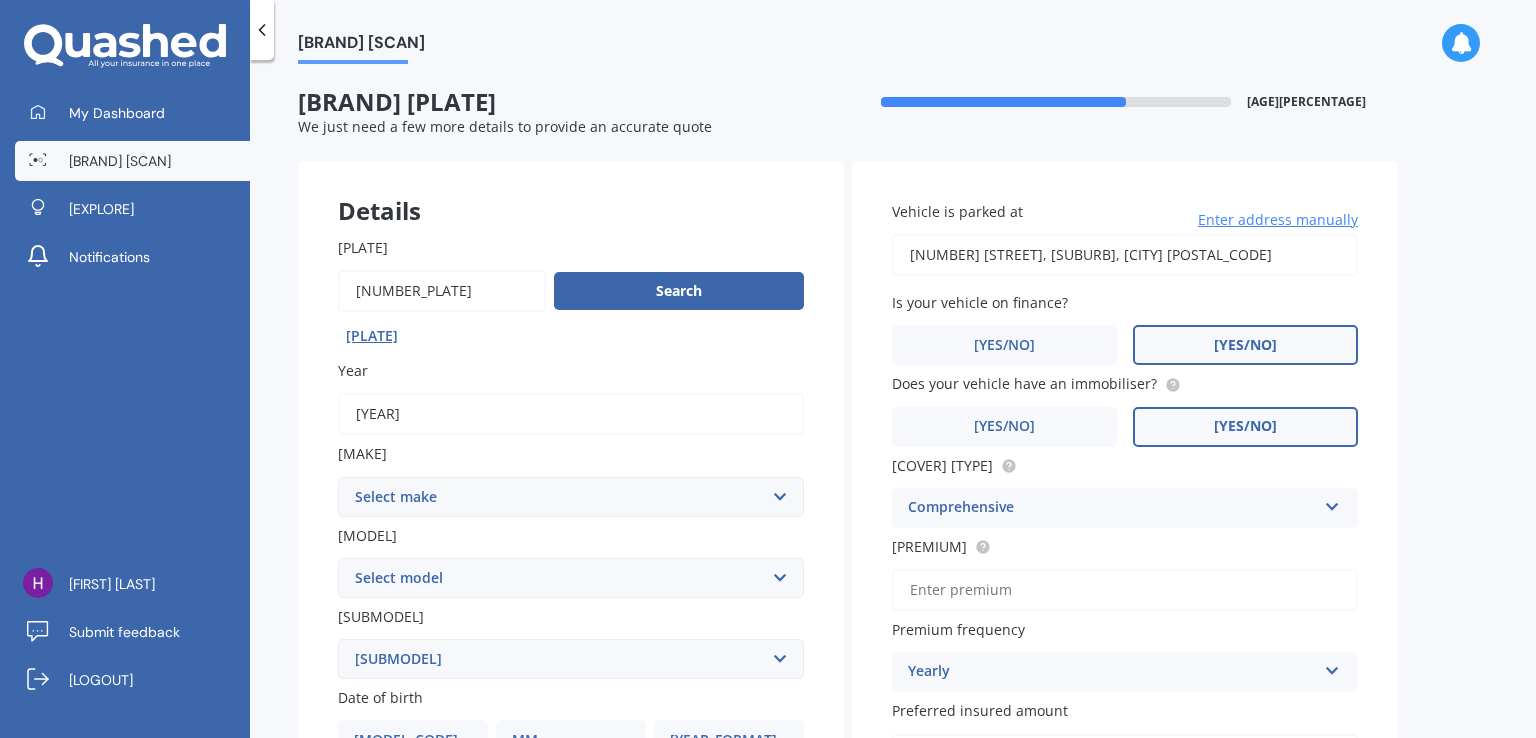 click on "[YES/NO]" at bounding box center [451, 821] 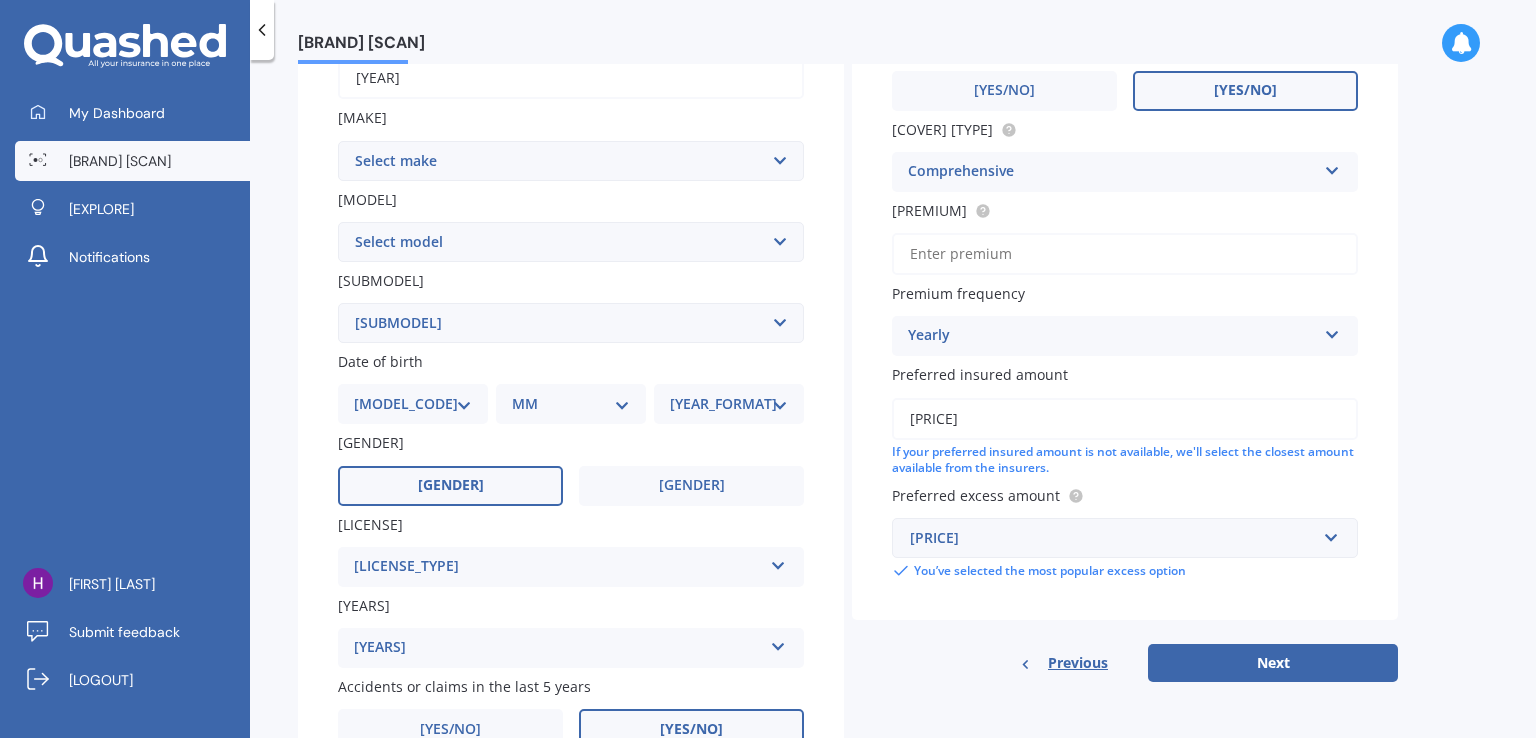 scroll, scrollTop: 335, scrollLeft: 0, axis: vertical 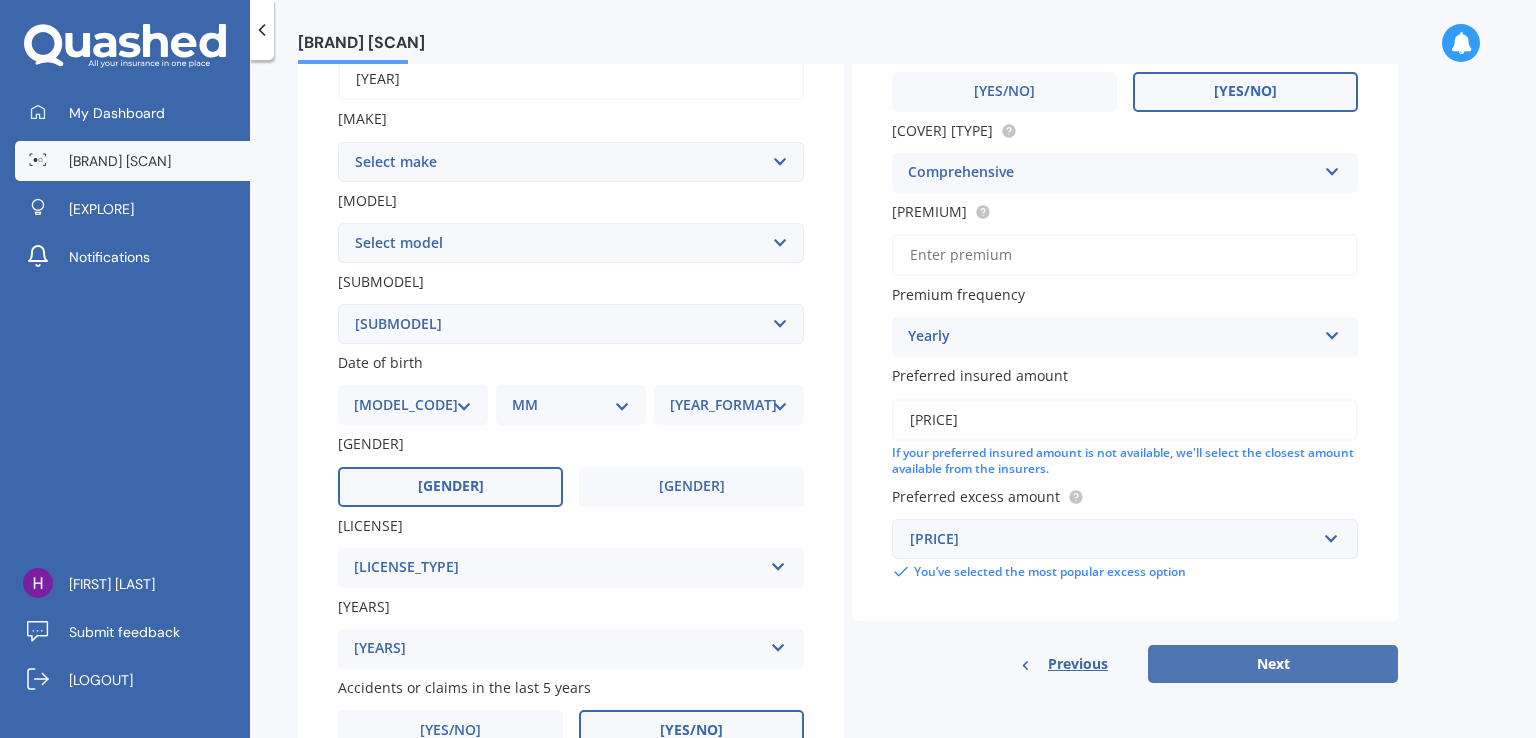 click on "Next" at bounding box center [1273, 664] 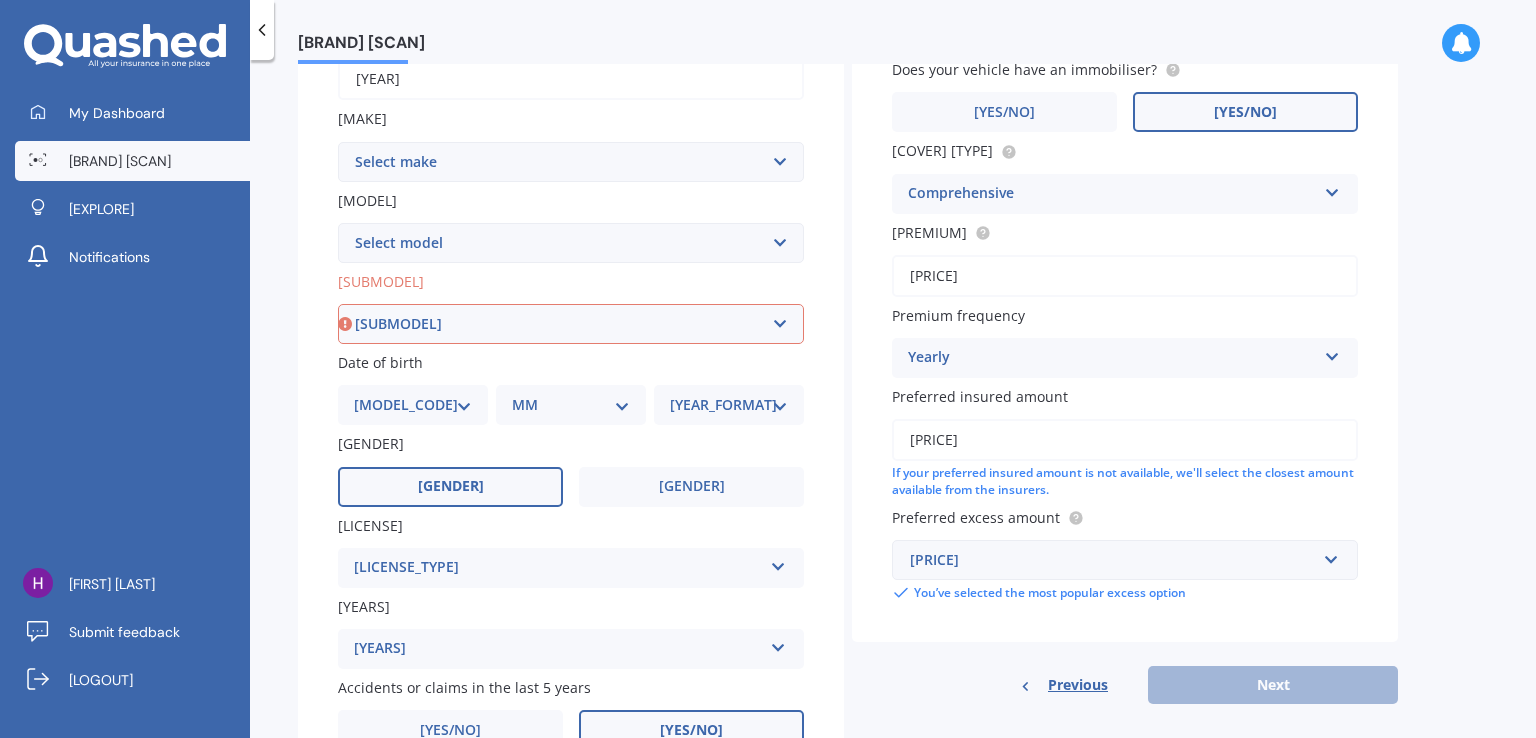 type on "[PRICE]" 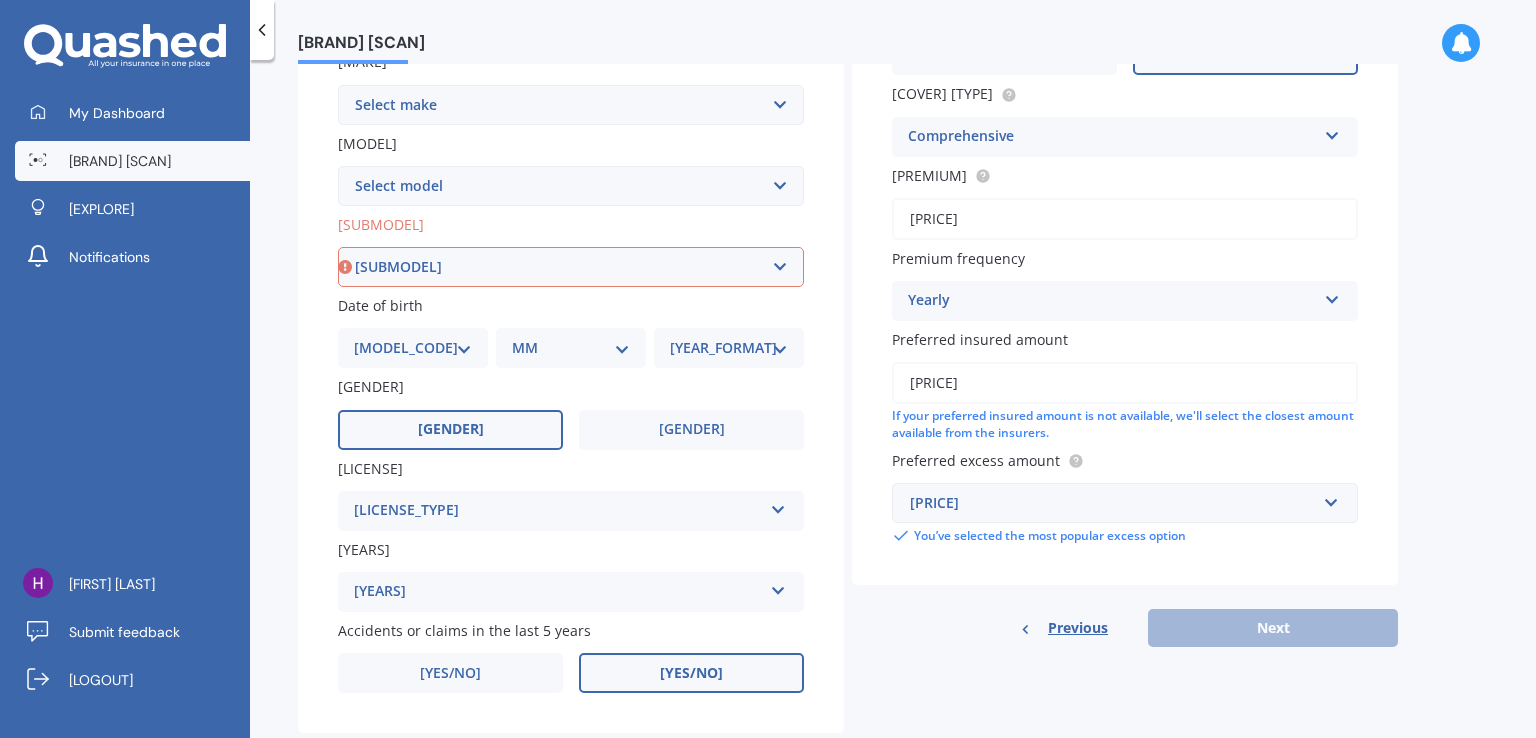 scroll, scrollTop: 392, scrollLeft: 0, axis: vertical 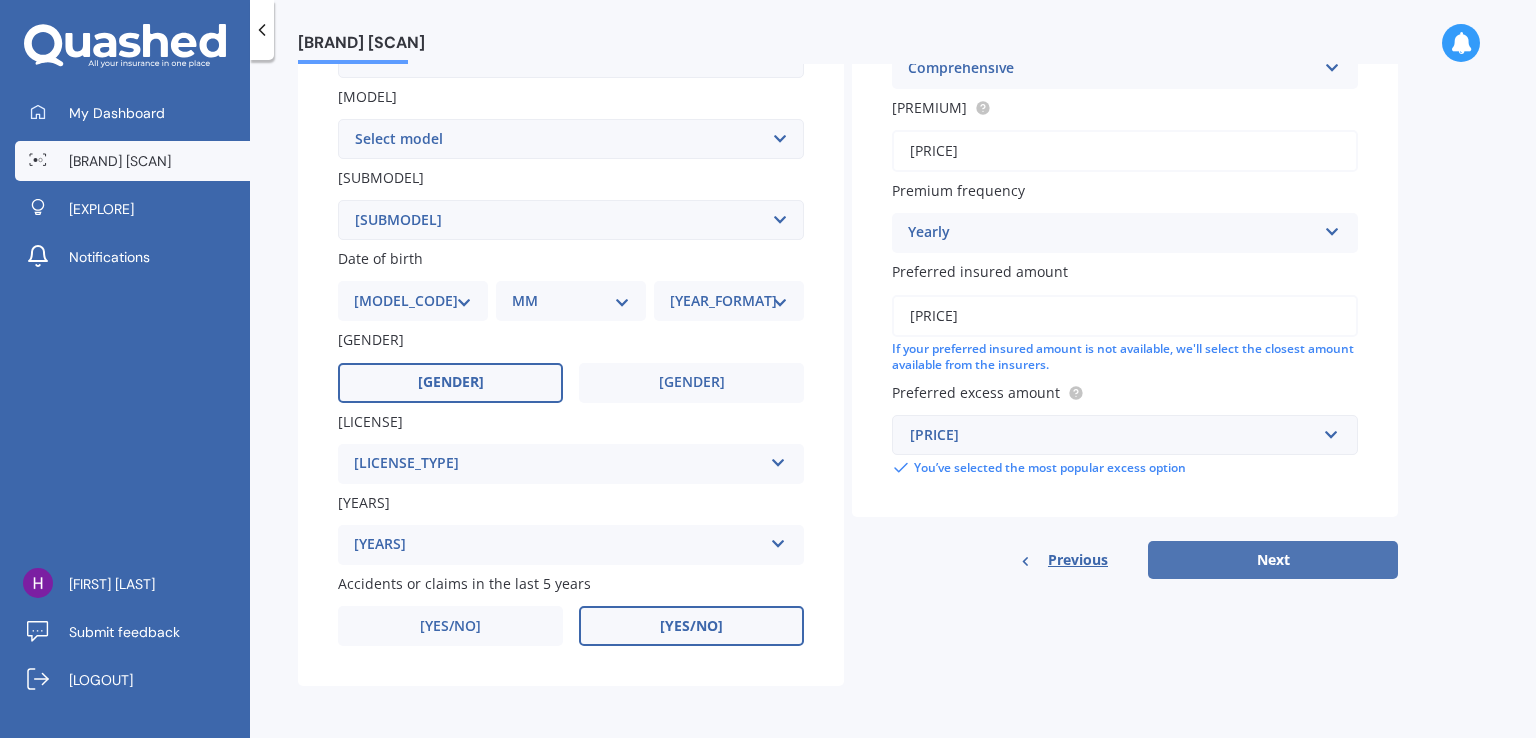click on "Next" at bounding box center (1273, 560) 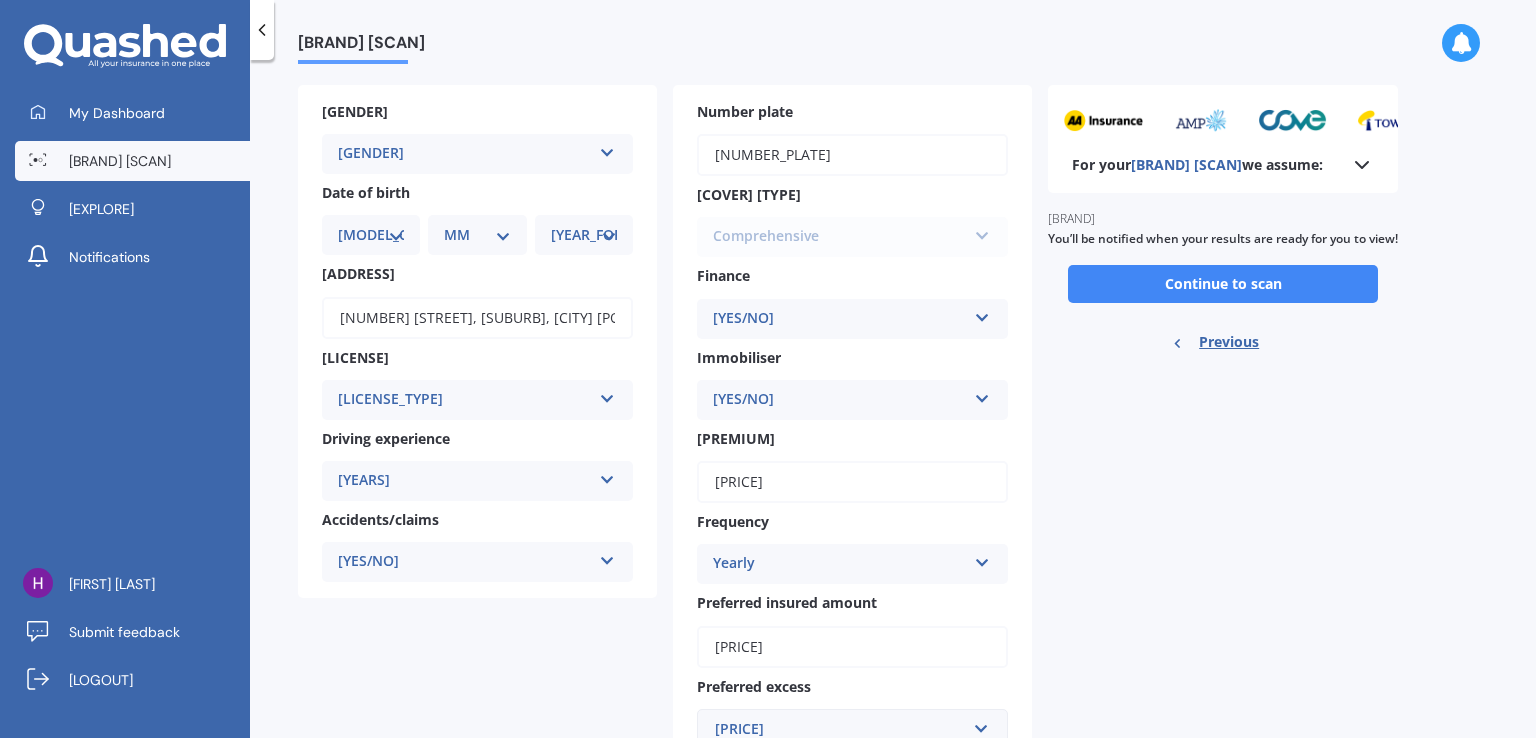 scroll, scrollTop: 0, scrollLeft: 0, axis: both 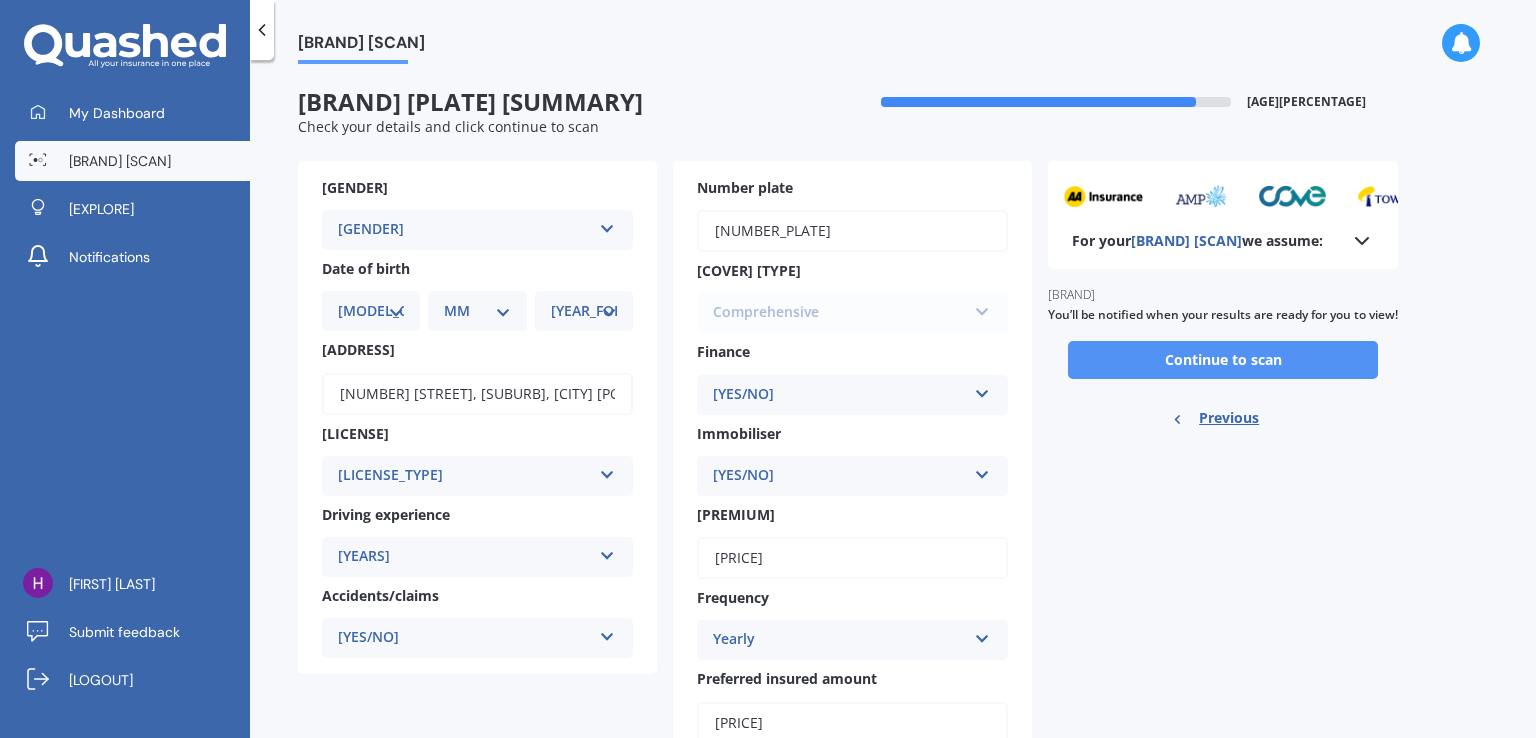 click on "Continue to scan" at bounding box center (1223, 360) 